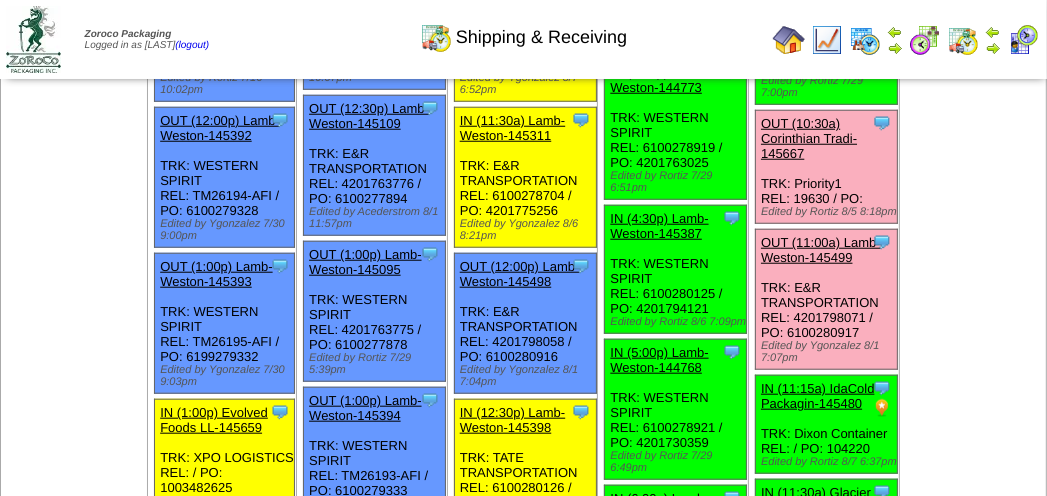 scroll, scrollTop: 918, scrollLeft: 0, axis: vertical 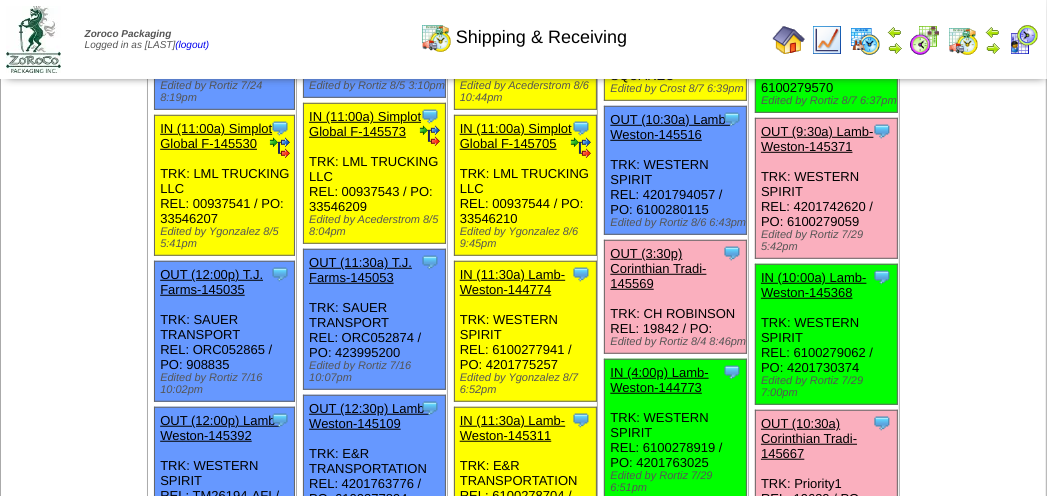 click on "OUT
(3:30p)
Corinthian Tradi-145569" at bounding box center (658, 268) 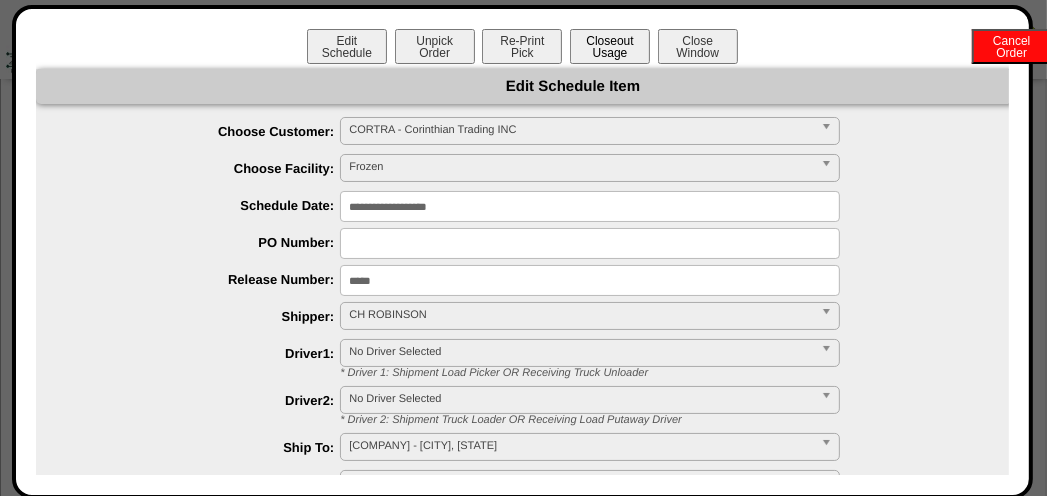 click on "Closeout Usage" at bounding box center (610, 46) 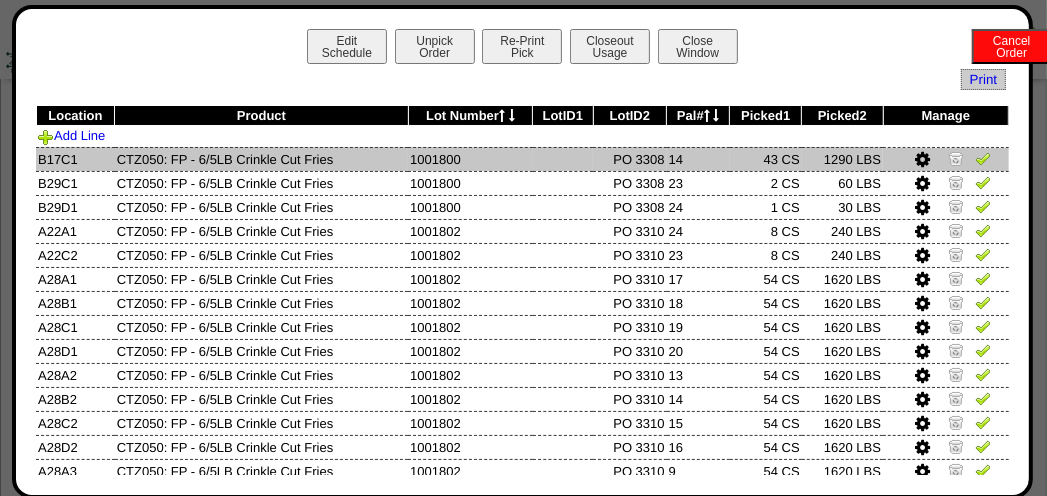 click at bounding box center [922, 160] 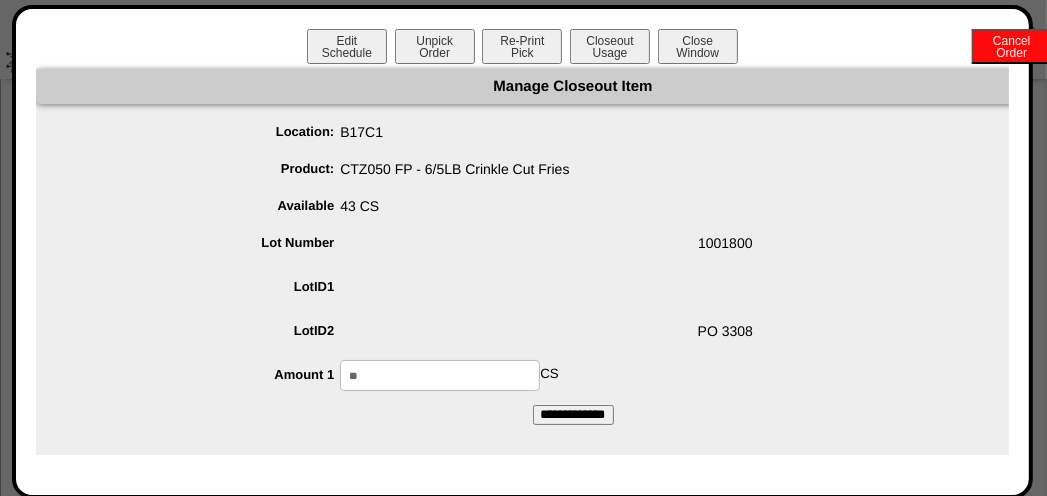 click on "**" at bounding box center (440, 375) 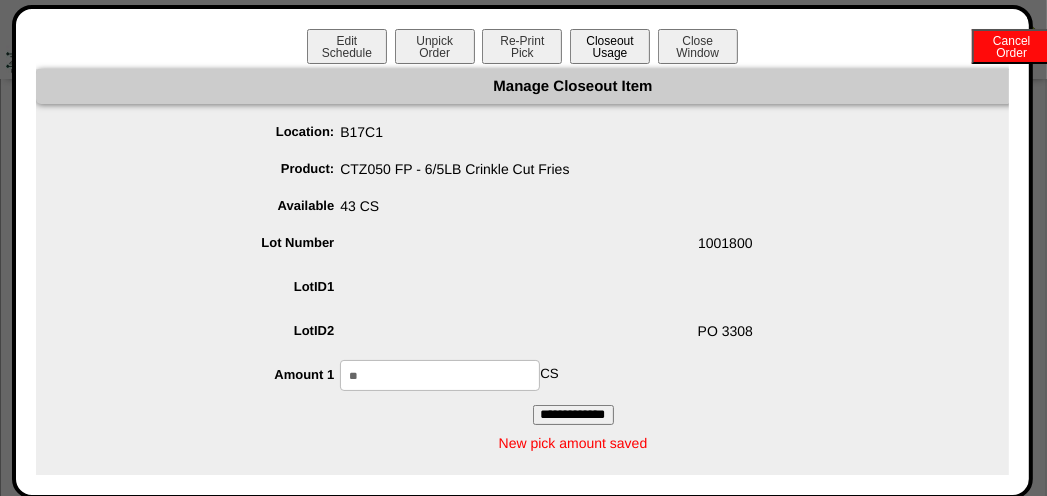 click on "Closeout Usage" at bounding box center [610, 46] 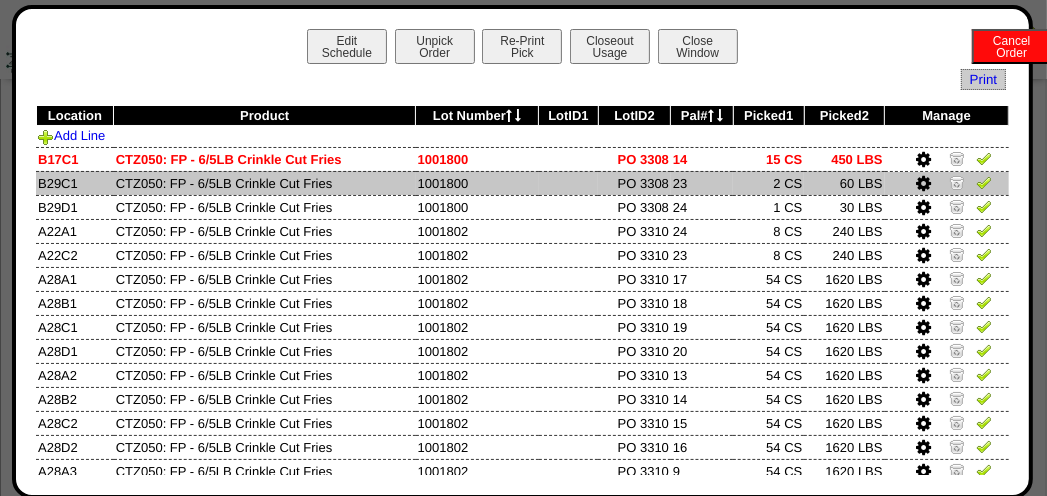 click at bounding box center [957, 182] 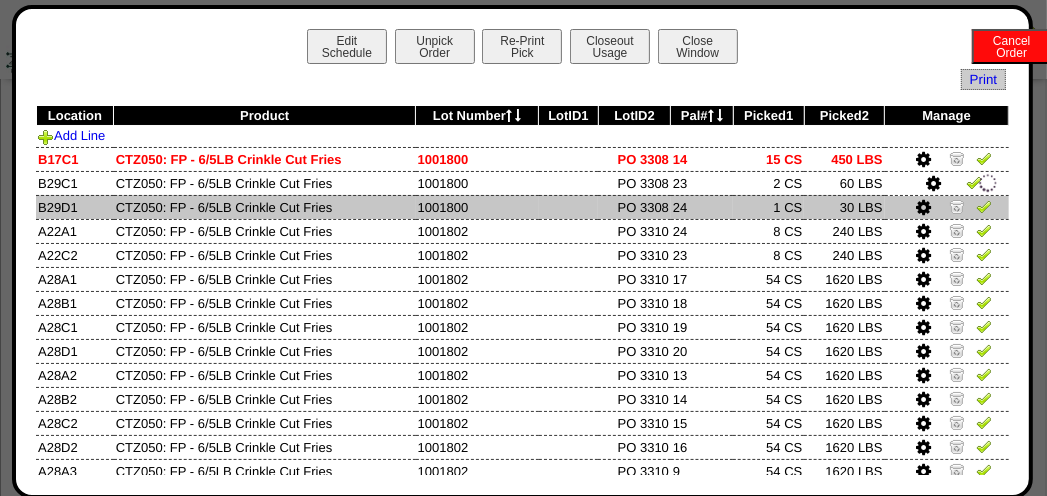 click at bounding box center (957, 206) 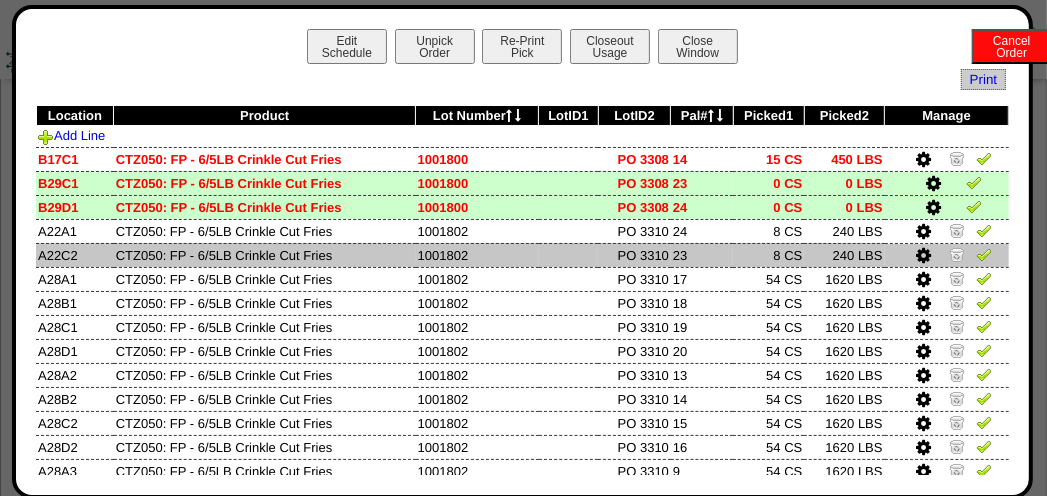 click at bounding box center [957, 254] 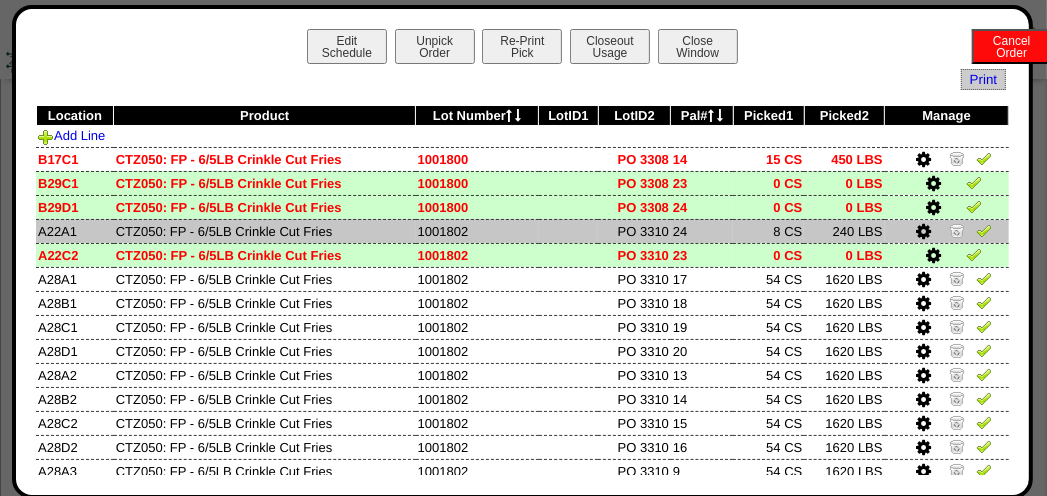 click at bounding box center (923, 232) 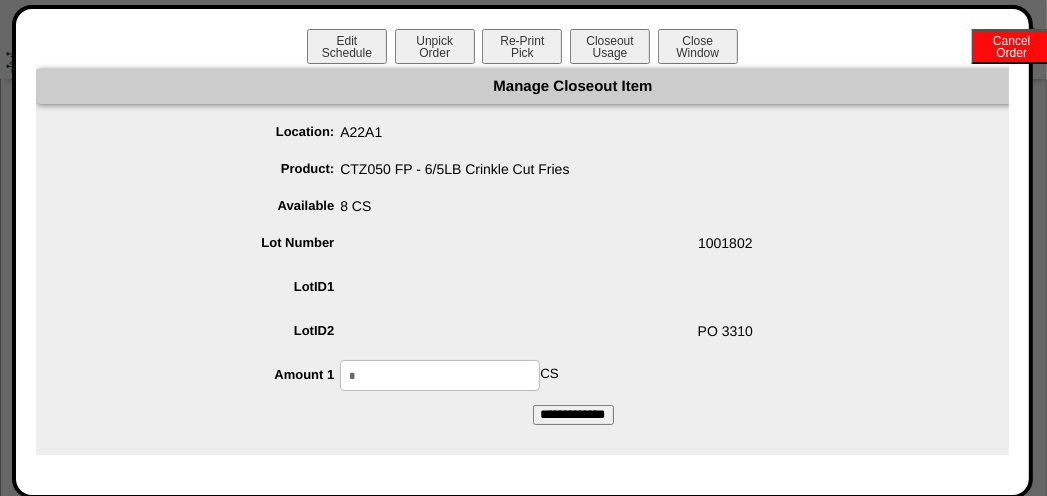 click on "*" at bounding box center [440, 375] 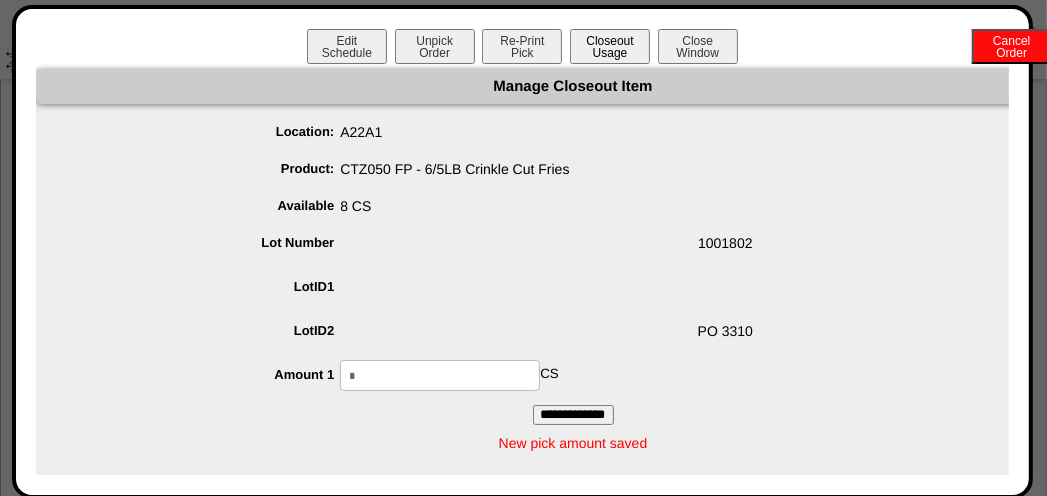 click on "Closeout Usage" at bounding box center (610, 46) 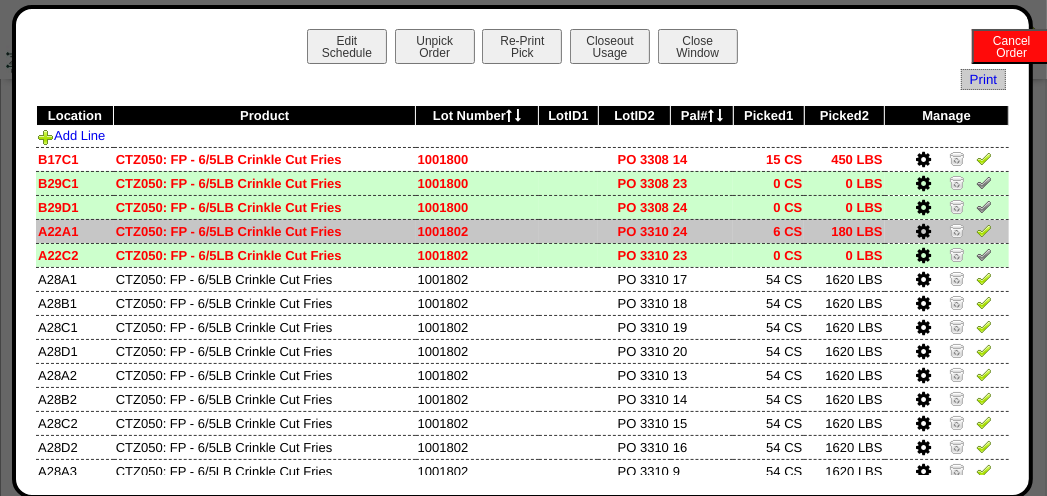 click at bounding box center [984, 230] 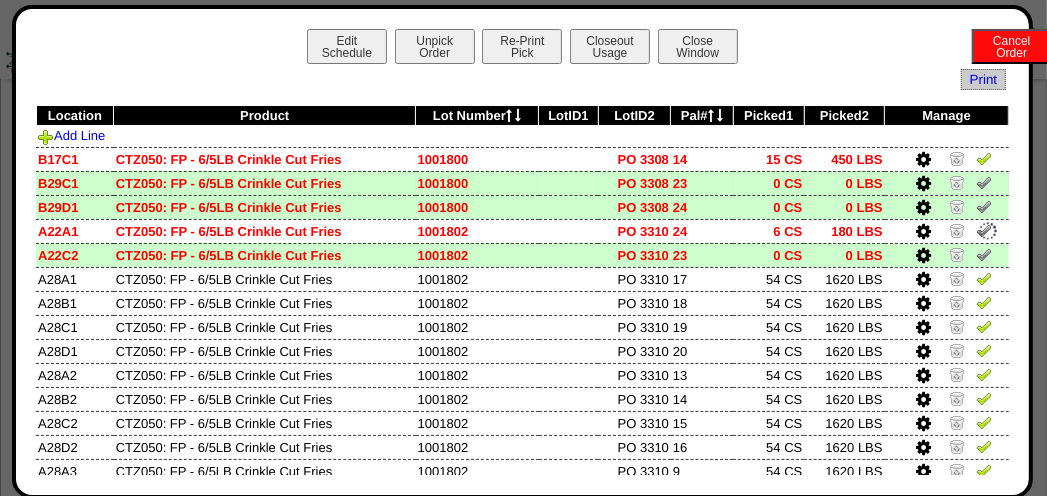 drag, startPoint x: 966, startPoint y: 156, endPoint x: 968, endPoint y: 175, distance: 19.104973 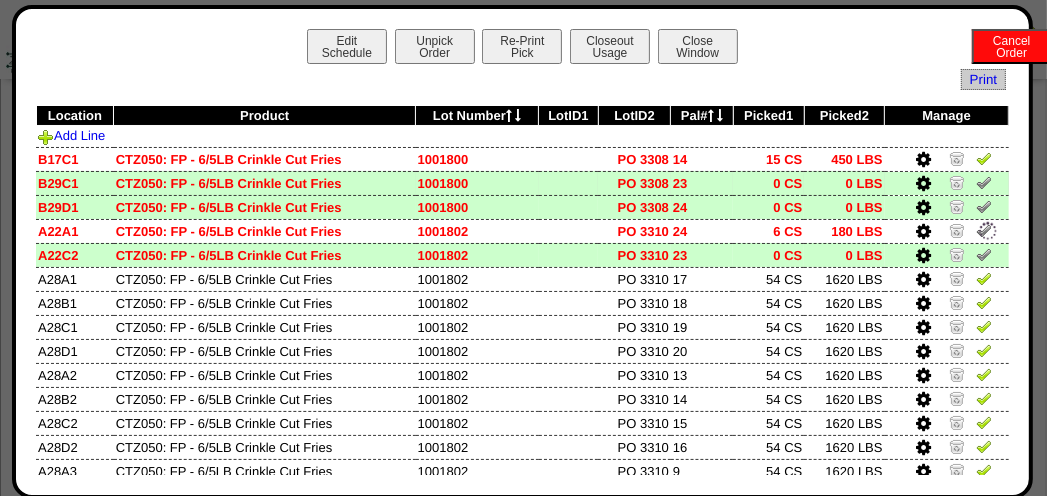 click at bounding box center (984, 158) 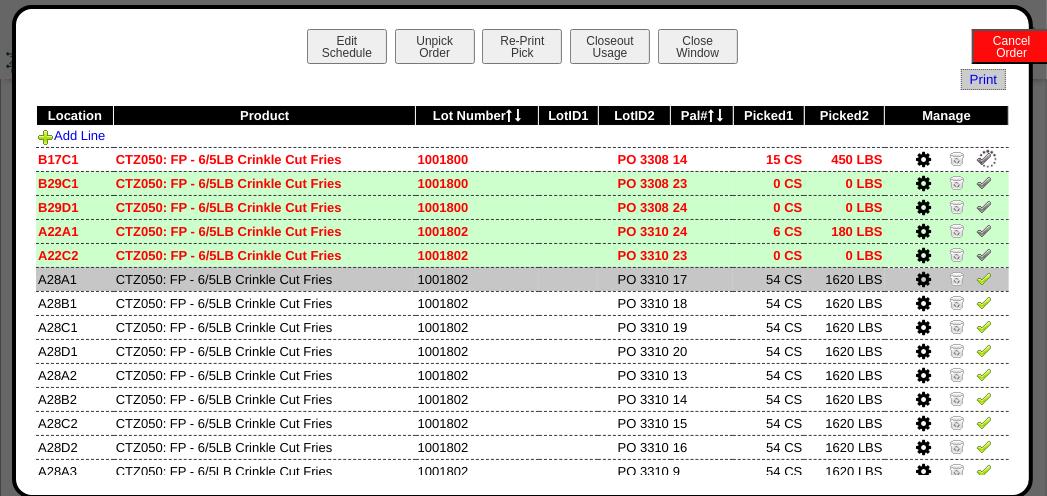 click at bounding box center (984, 278) 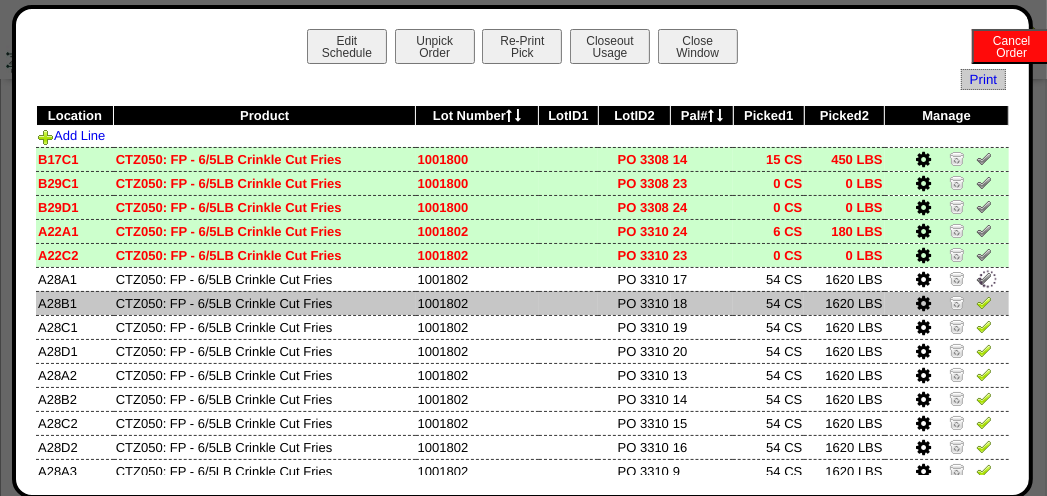 click at bounding box center [984, 302] 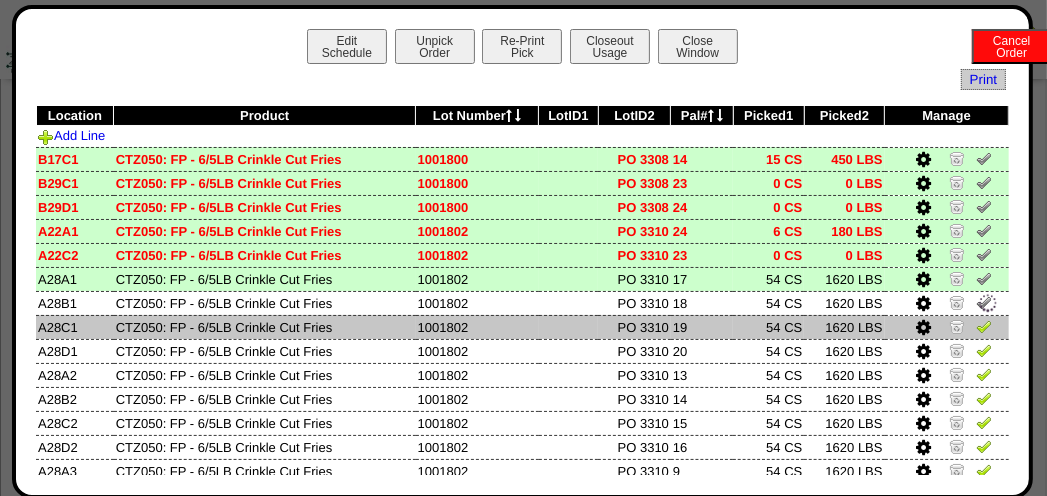 click at bounding box center (984, 326) 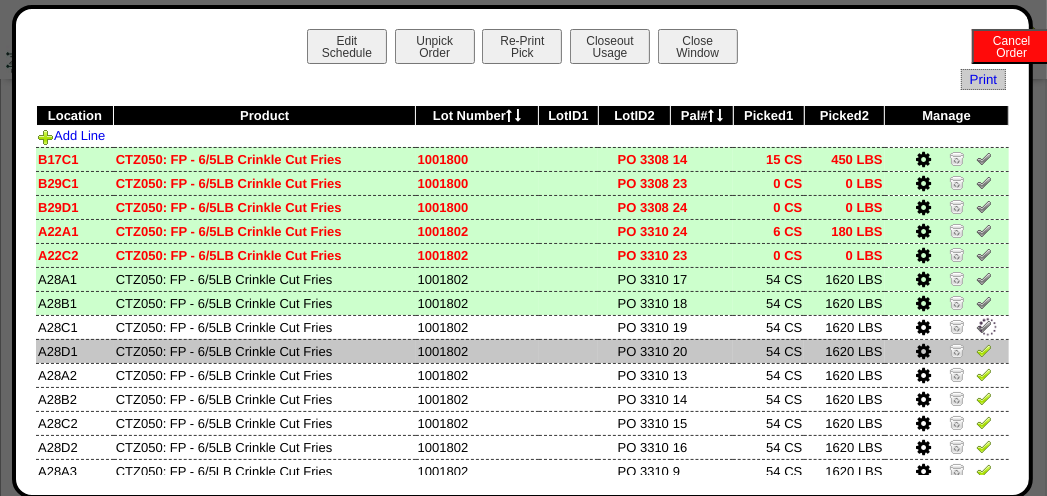 click at bounding box center [947, 351] 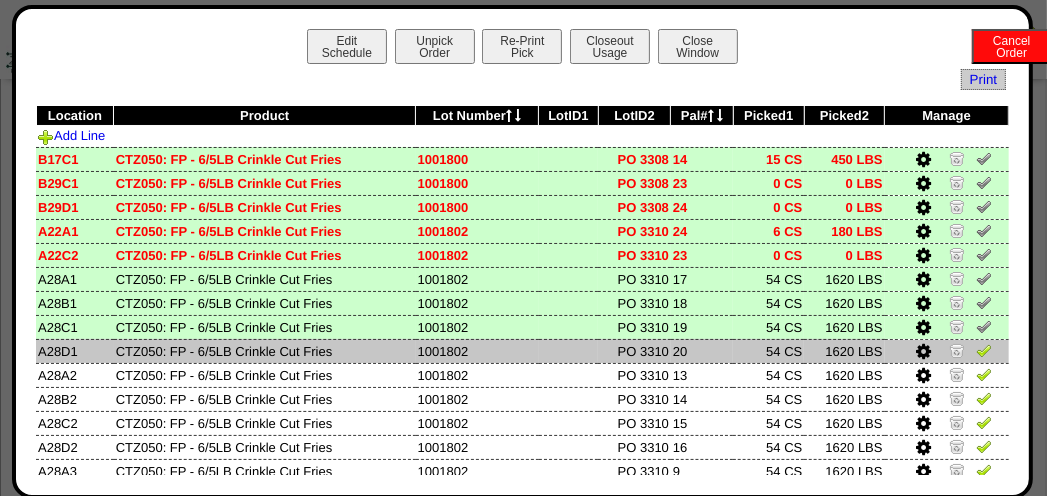 click at bounding box center [984, 350] 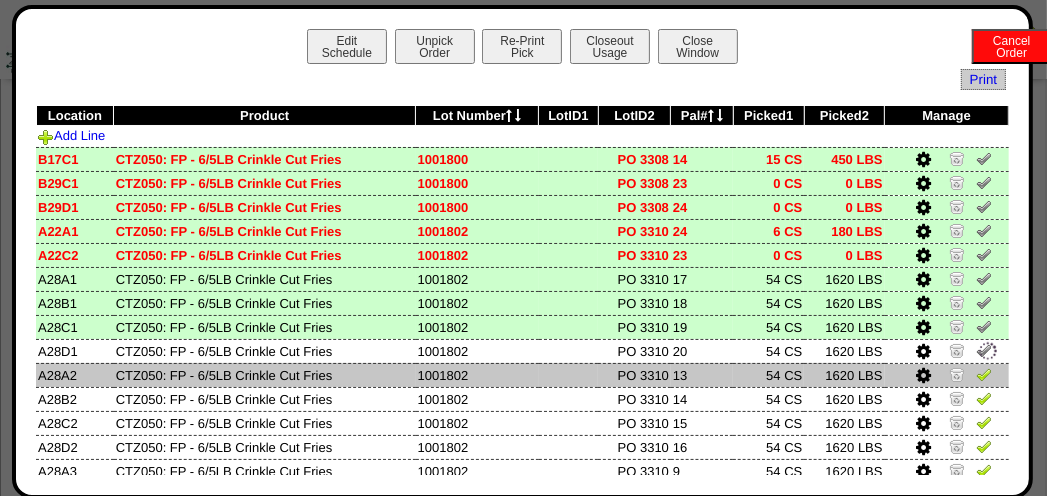 click at bounding box center [984, 374] 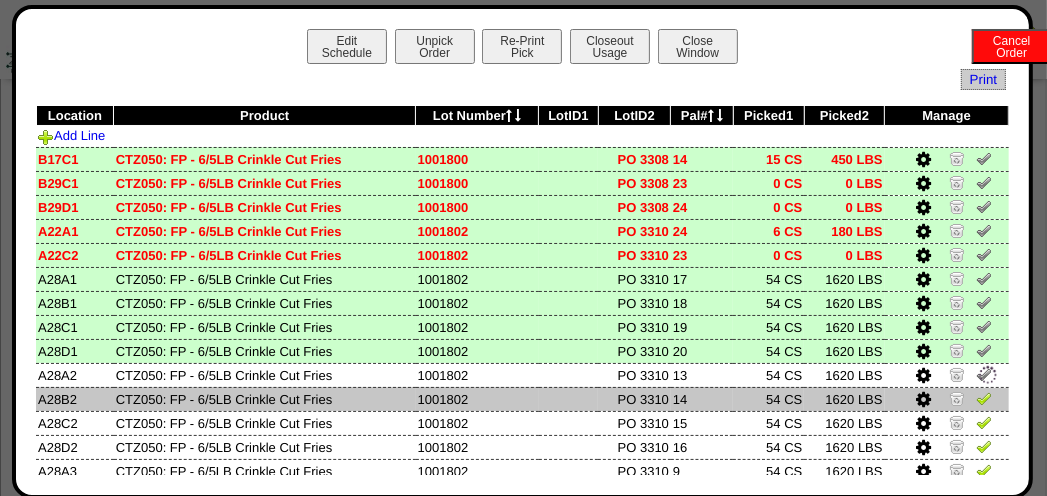 click at bounding box center [984, 398] 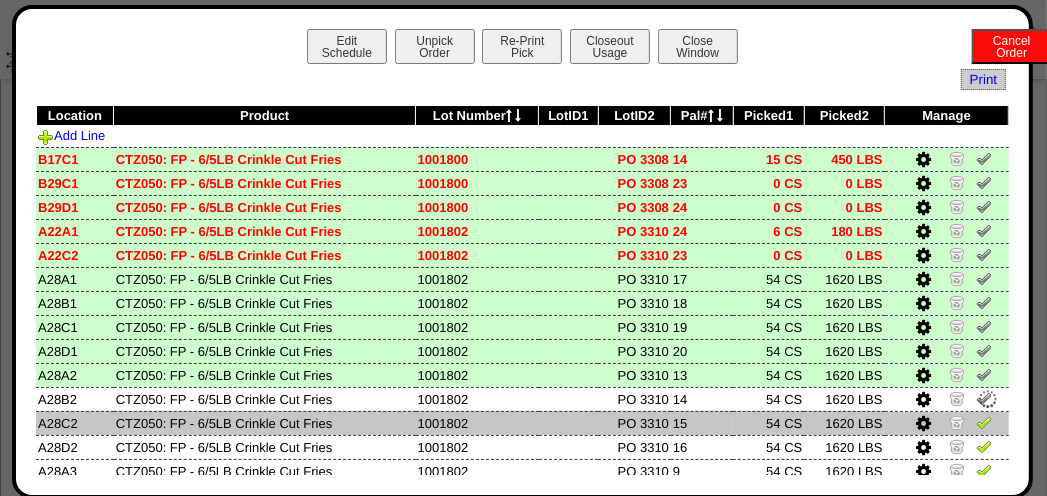 click at bounding box center [984, 422] 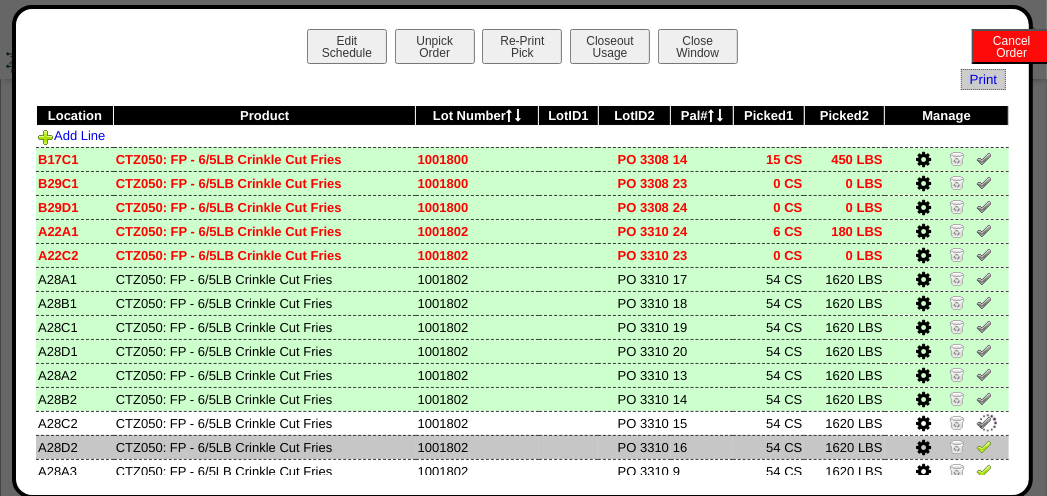 click at bounding box center [984, 446] 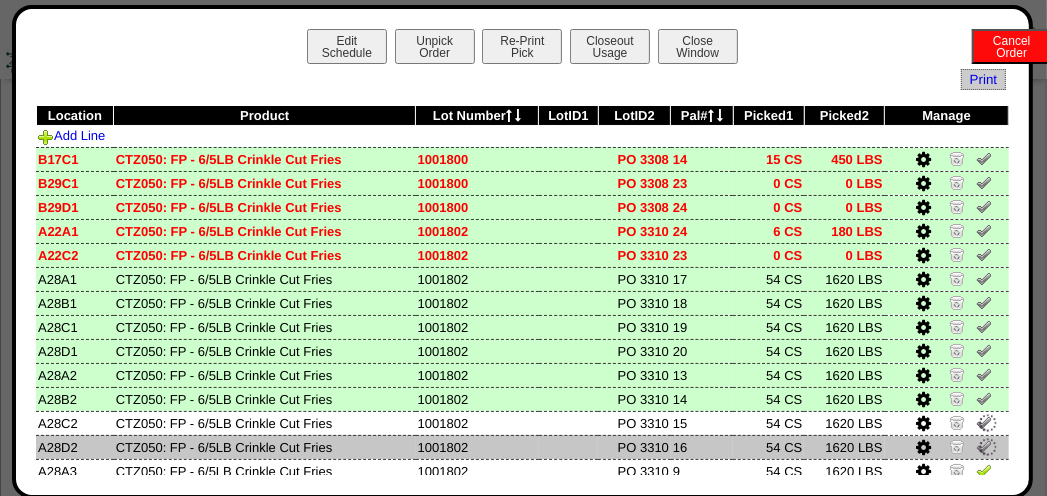 scroll, scrollTop: 100, scrollLeft: 0, axis: vertical 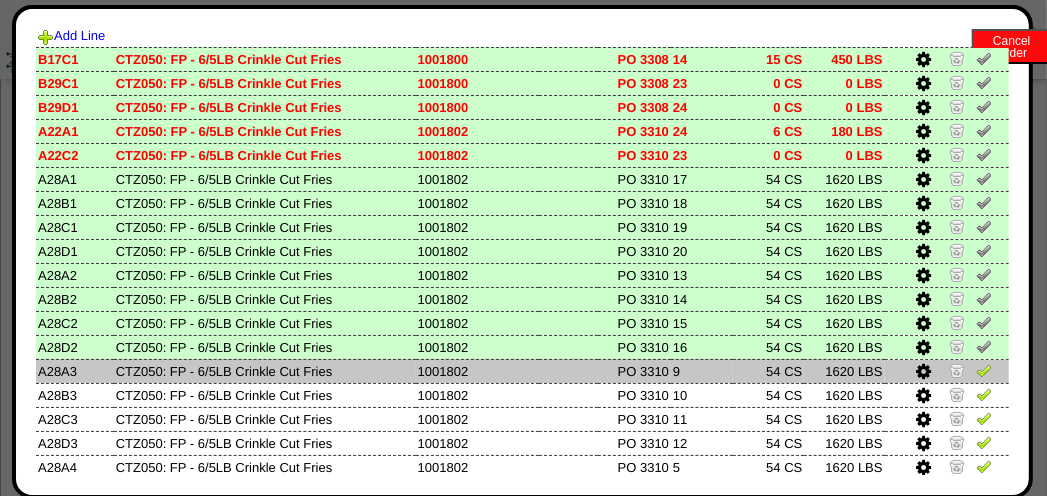 click at bounding box center [947, 371] 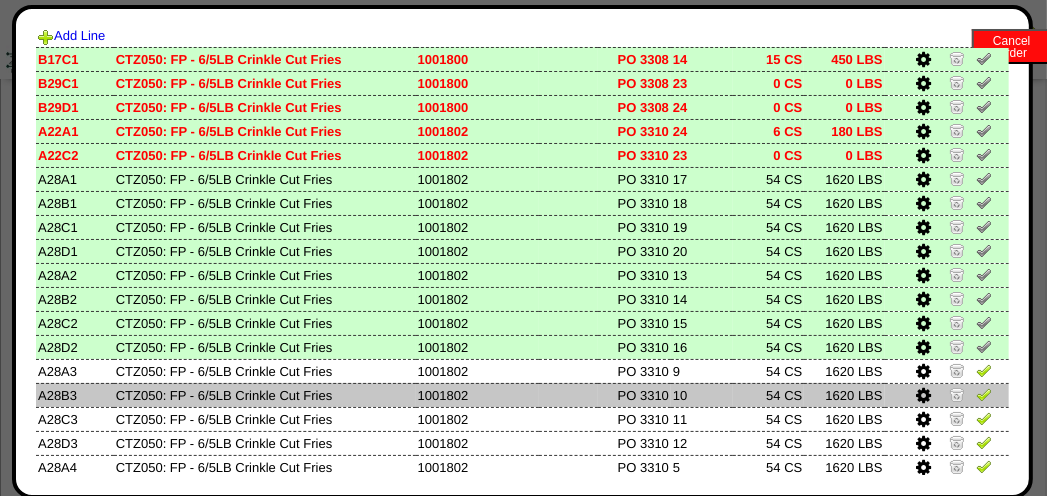 click at bounding box center (984, 397) 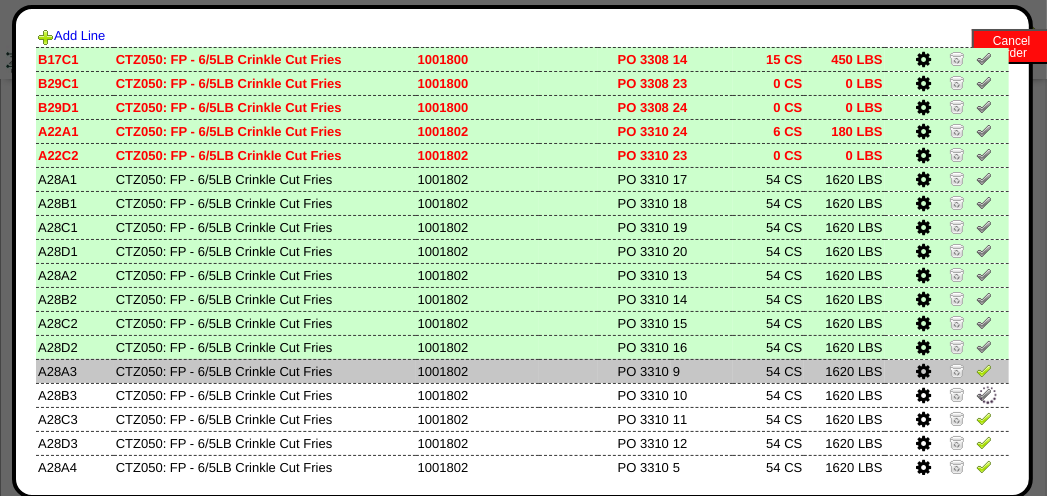 click at bounding box center (984, 370) 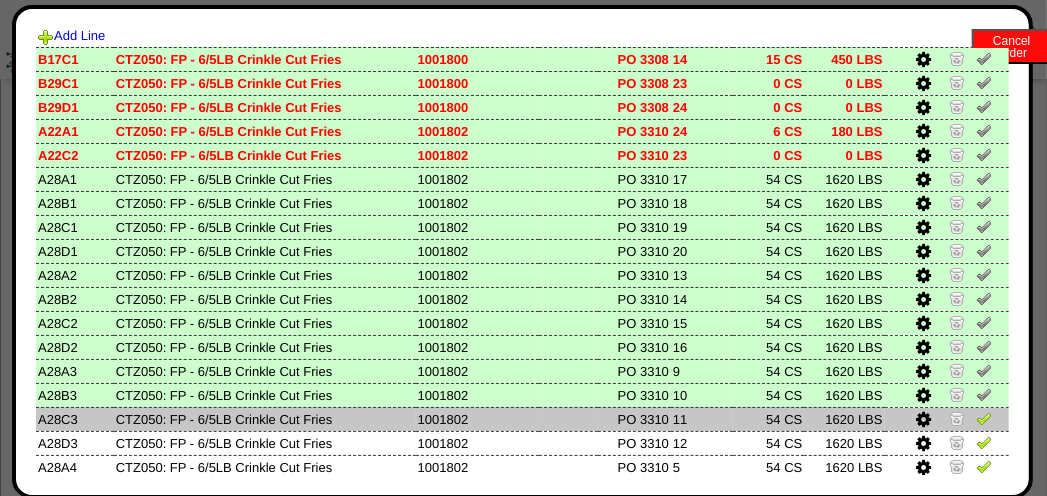 click at bounding box center [984, 418] 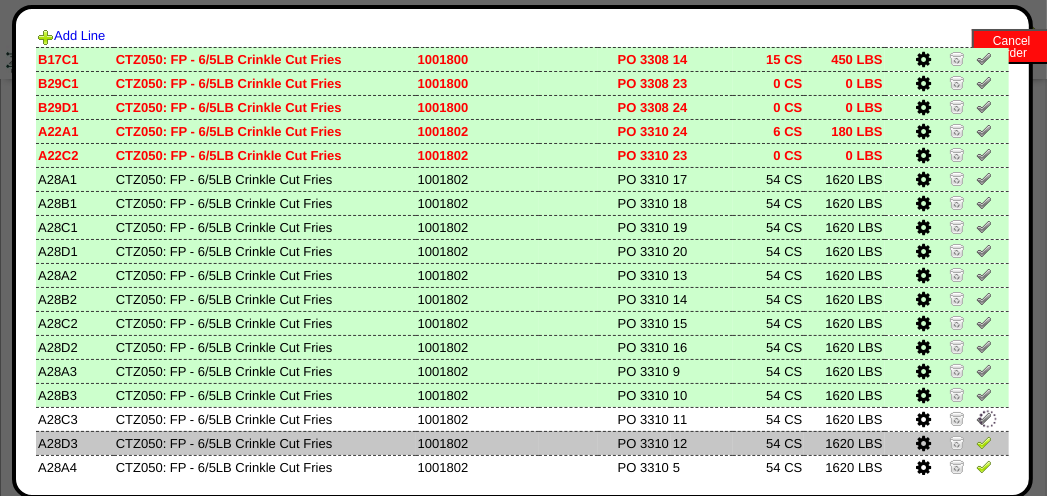 click at bounding box center (984, 442) 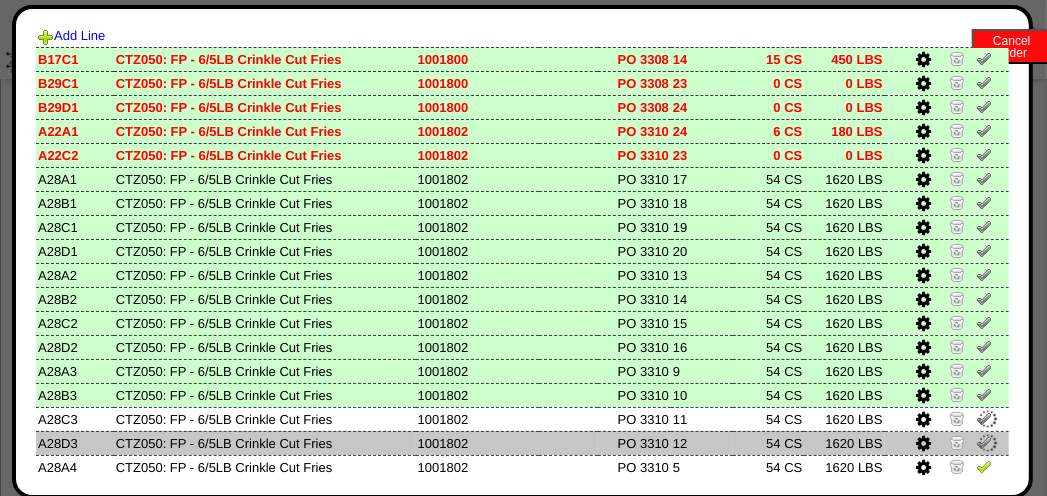 scroll, scrollTop: 200, scrollLeft: 0, axis: vertical 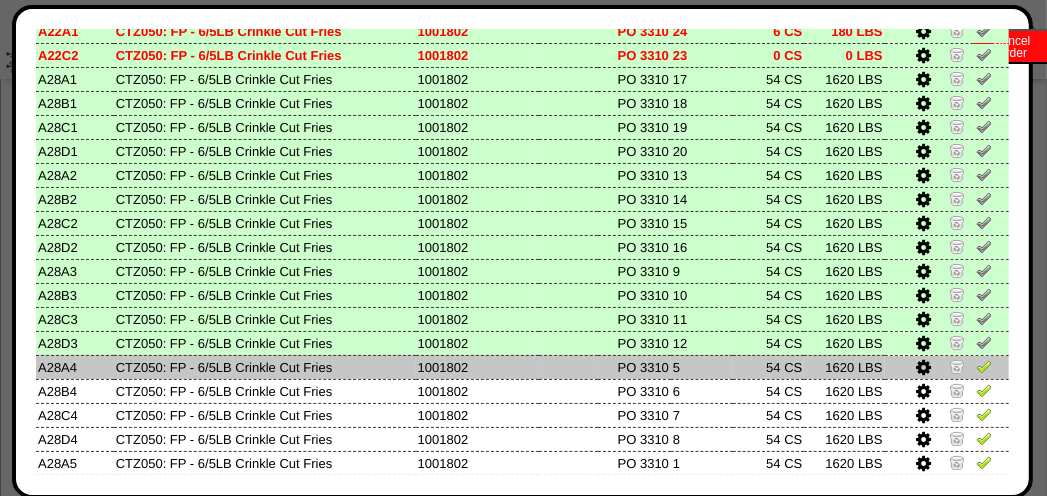 click at bounding box center (984, 366) 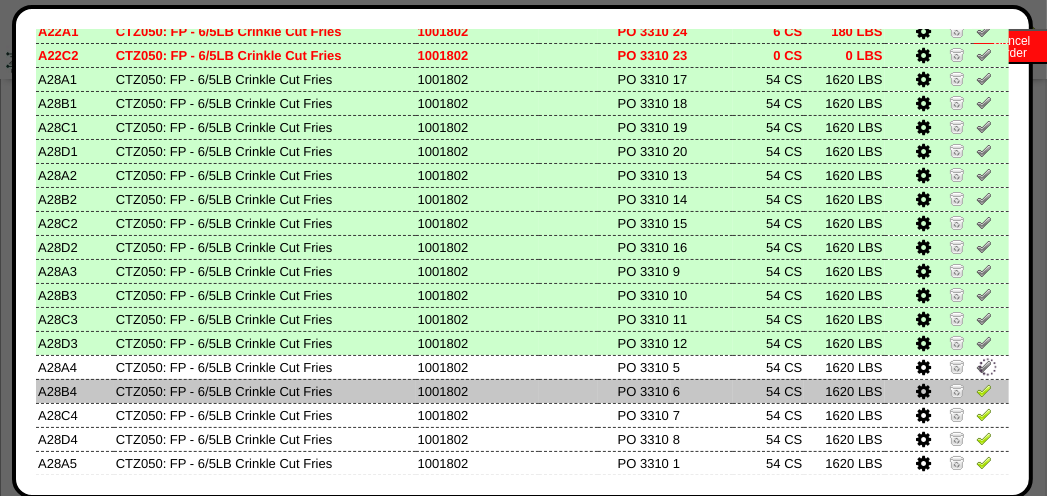 click at bounding box center [984, 390] 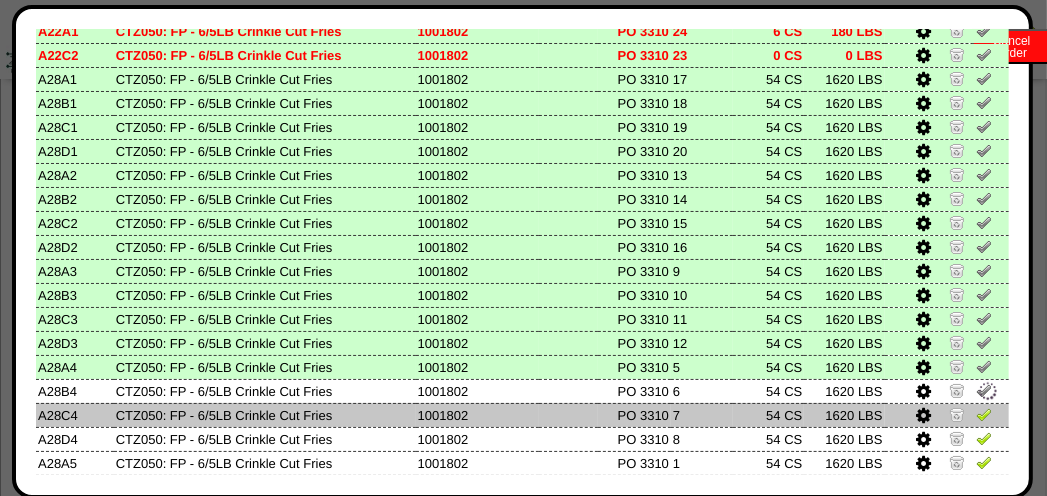 click at bounding box center [984, 414] 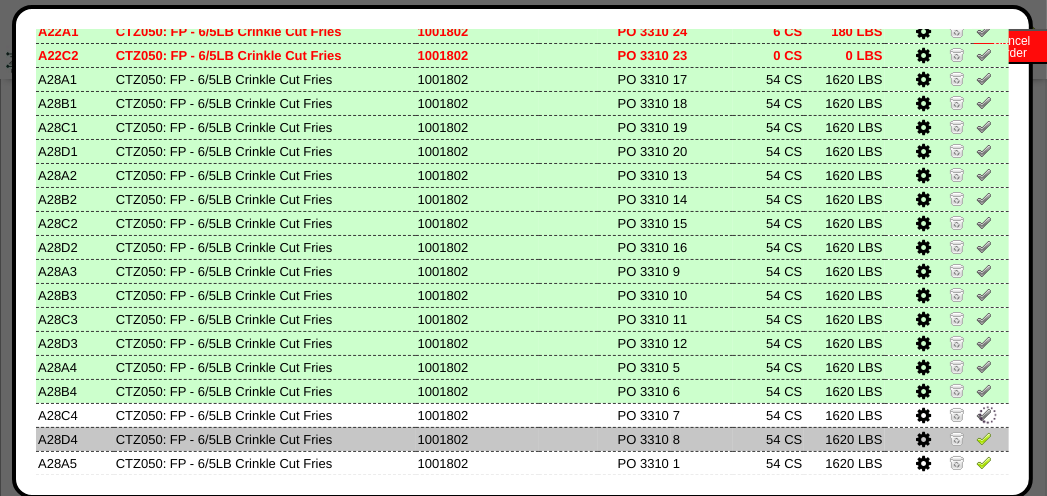 click at bounding box center (984, 438) 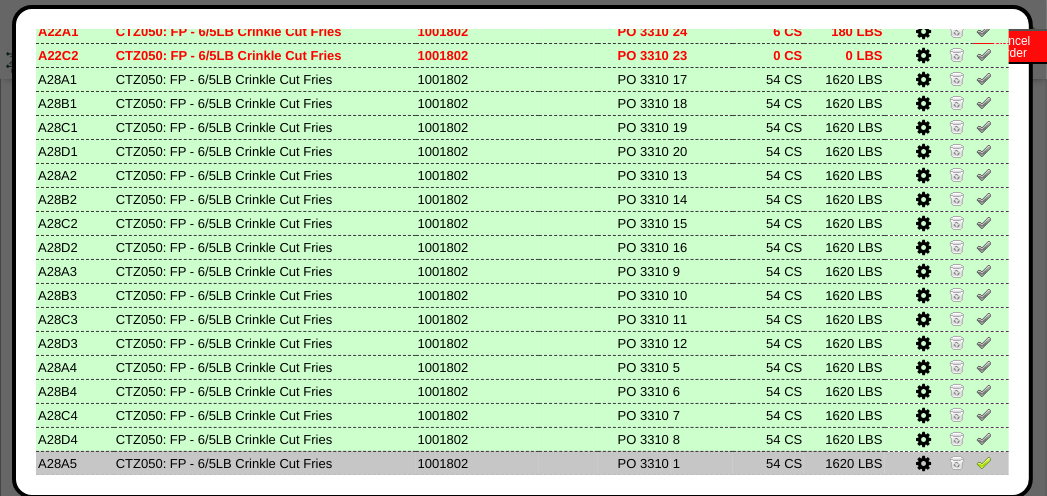 scroll, scrollTop: 327, scrollLeft: 0, axis: vertical 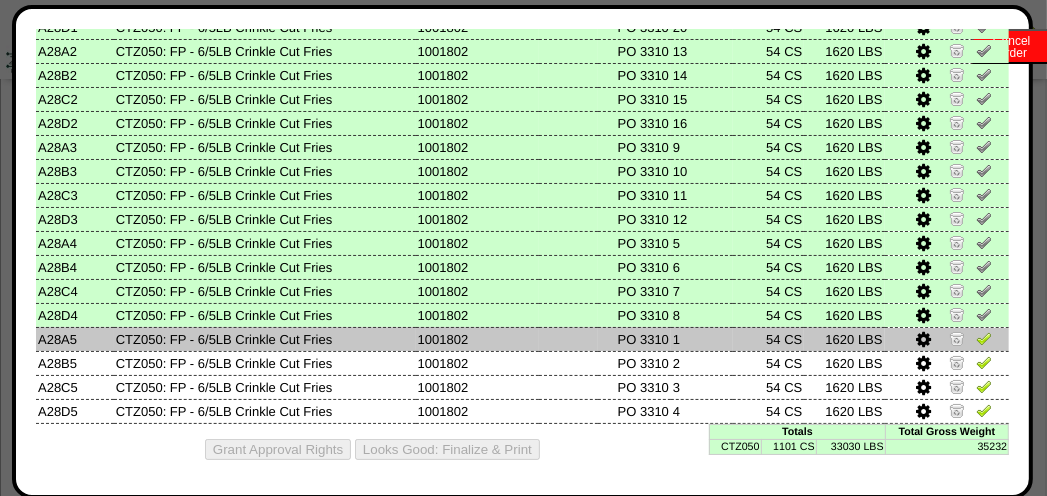 click at bounding box center (984, 338) 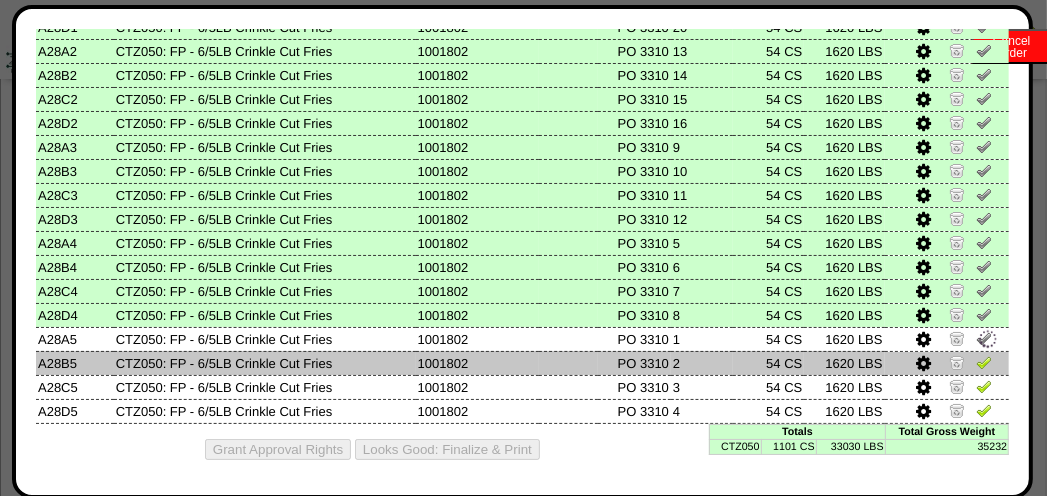 click at bounding box center [984, 362] 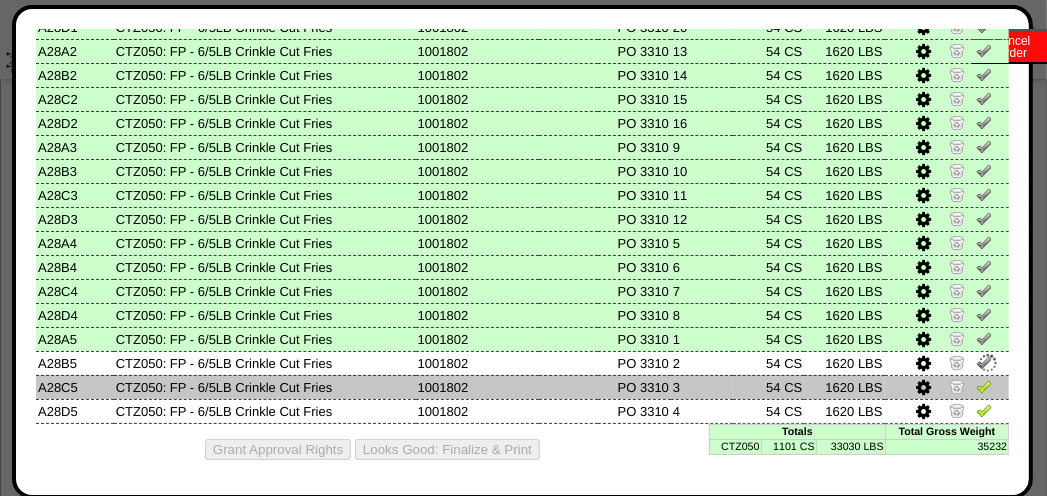 click at bounding box center (947, 387) 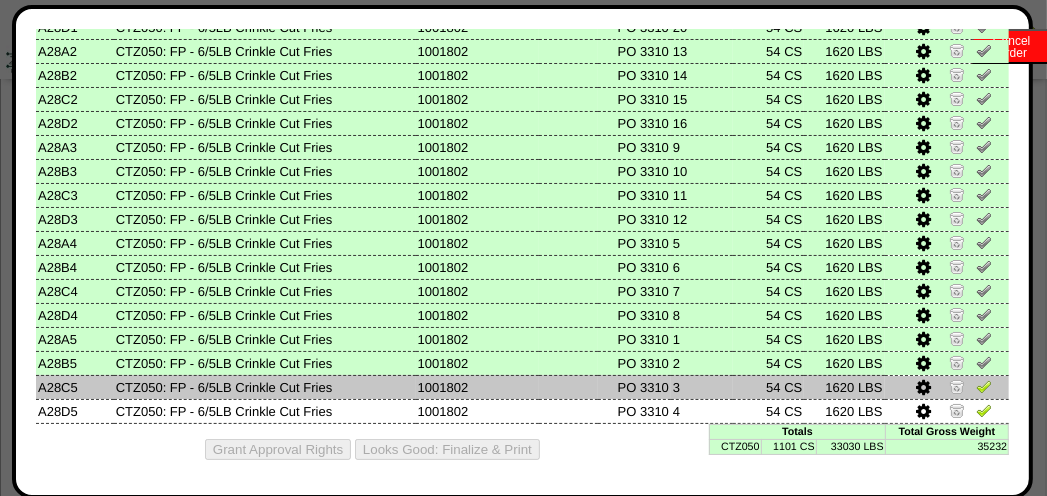 click at bounding box center (984, 386) 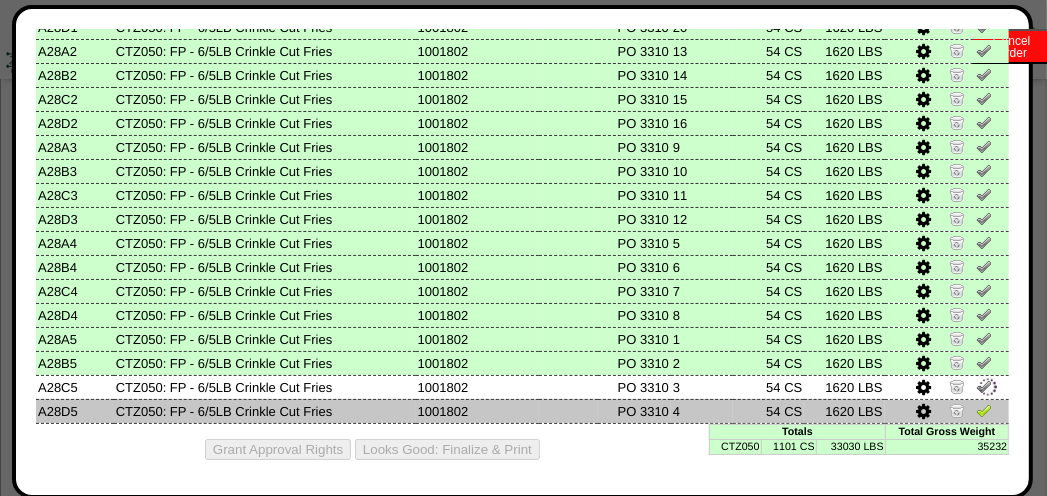 click at bounding box center [984, 410] 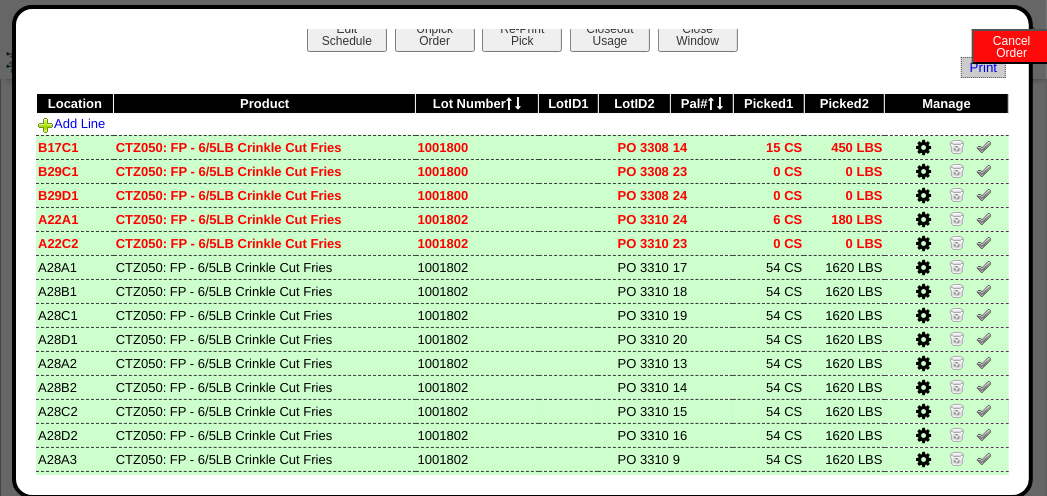 scroll, scrollTop: 0, scrollLeft: 0, axis: both 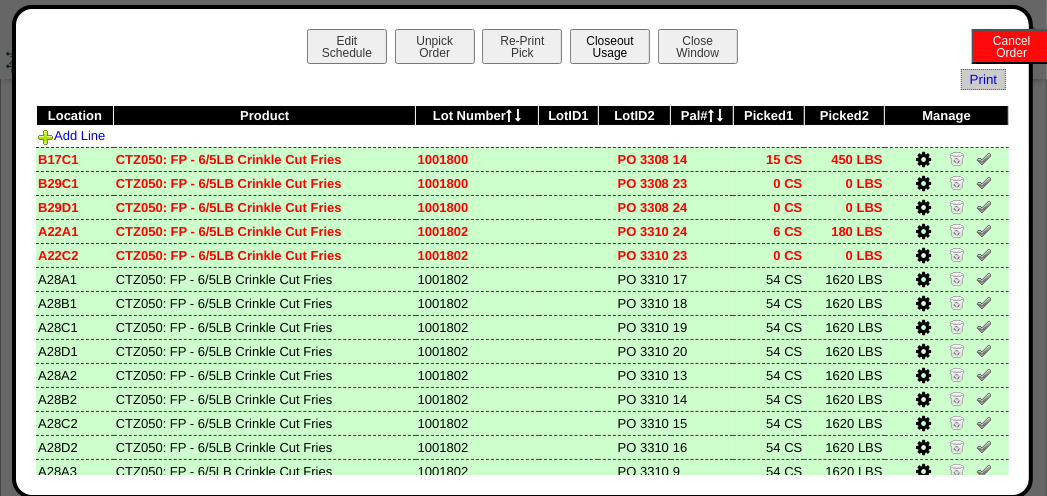 click on "Closeout Usage" at bounding box center [610, 46] 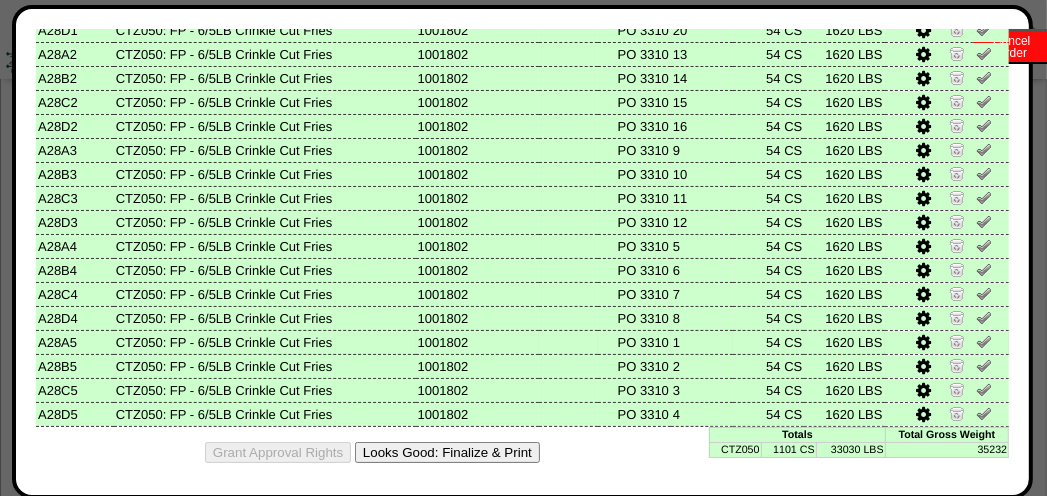 scroll, scrollTop: 327, scrollLeft: 0, axis: vertical 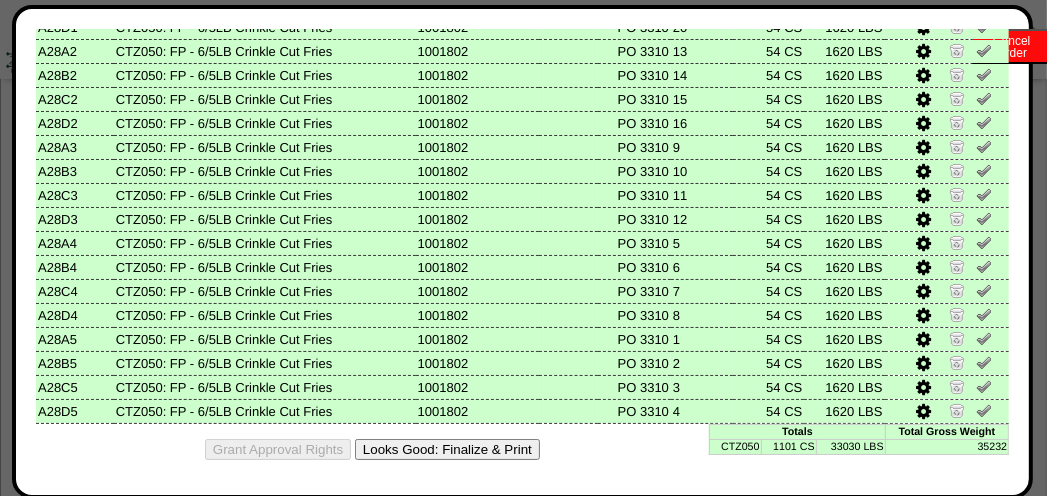 click on "Looks Good: Finalize & Print" at bounding box center [447, 449] 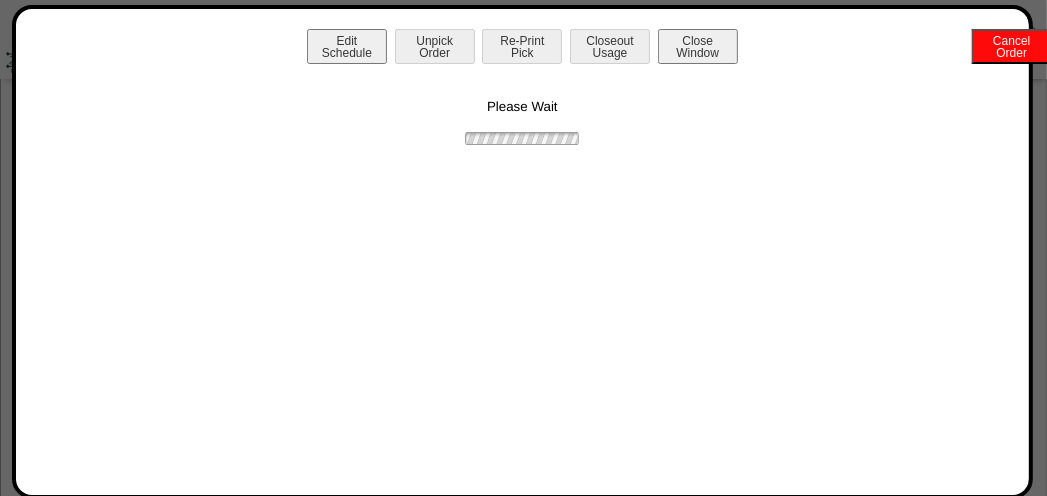 scroll, scrollTop: 0, scrollLeft: 0, axis: both 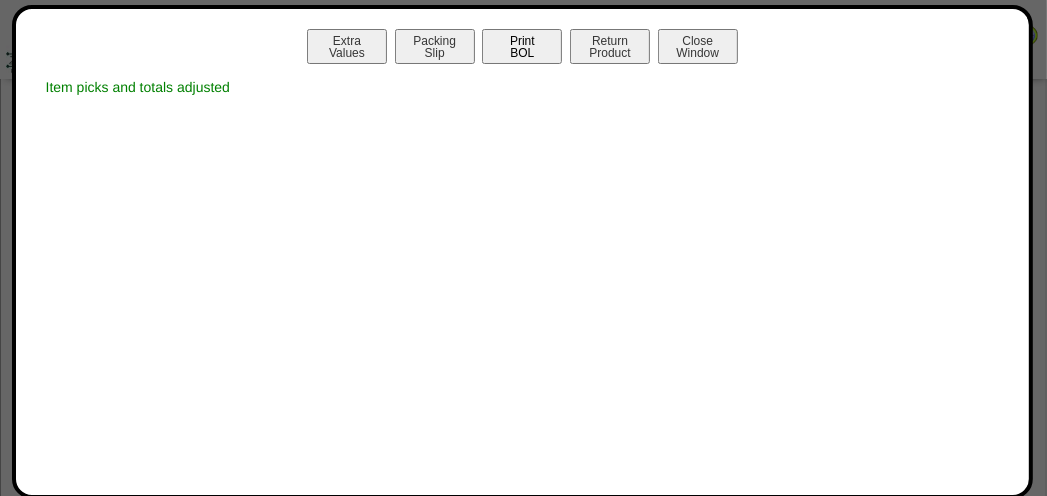 click on "Print BOL" at bounding box center (522, 46) 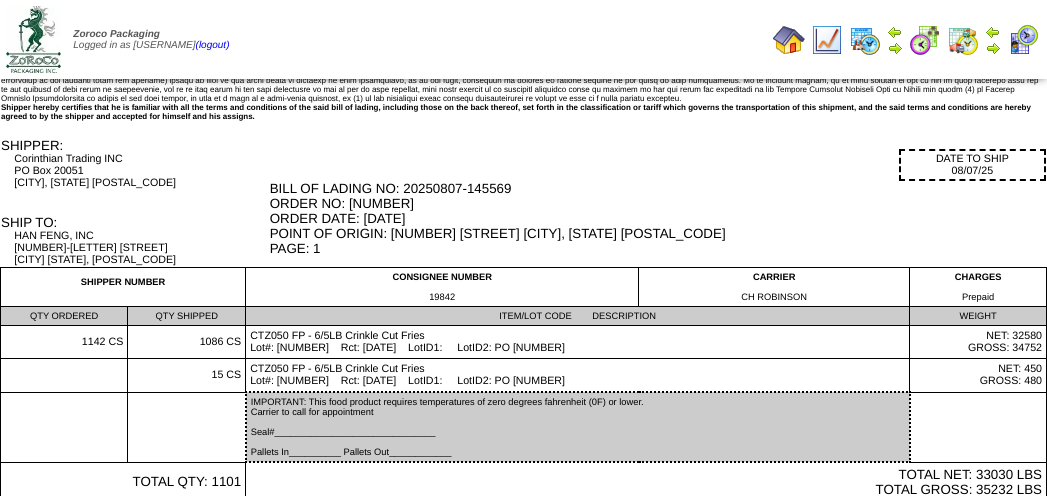scroll, scrollTop: 0, scrollLeft: 0, axis: both 